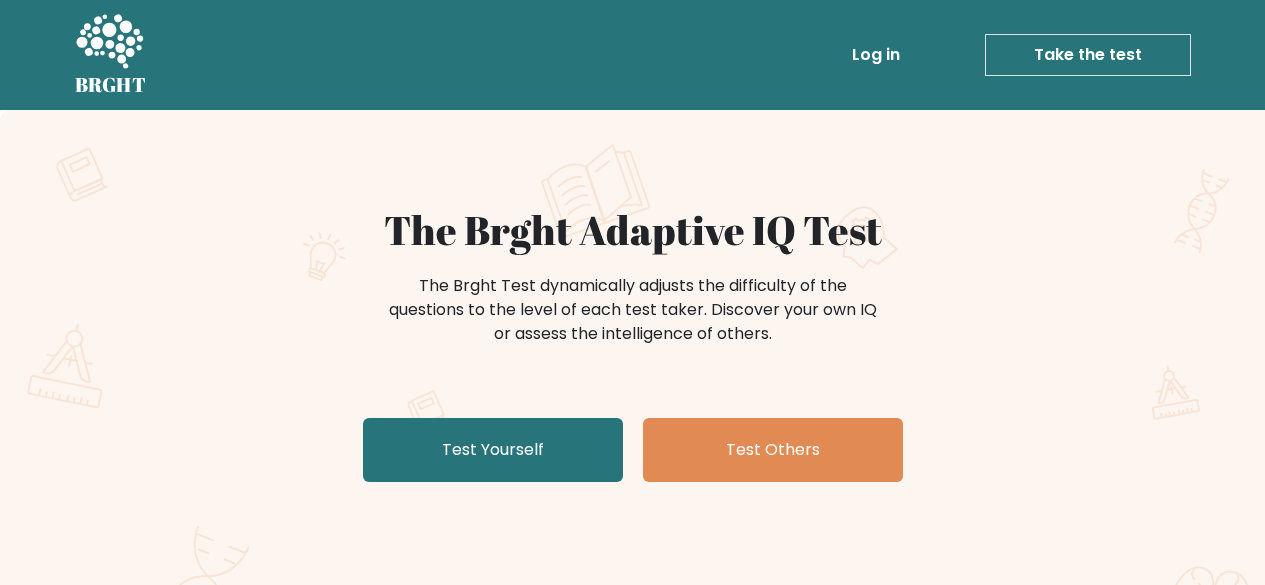 scroll, scrollTop: 92, scrollLeft: 0, axis: vertical 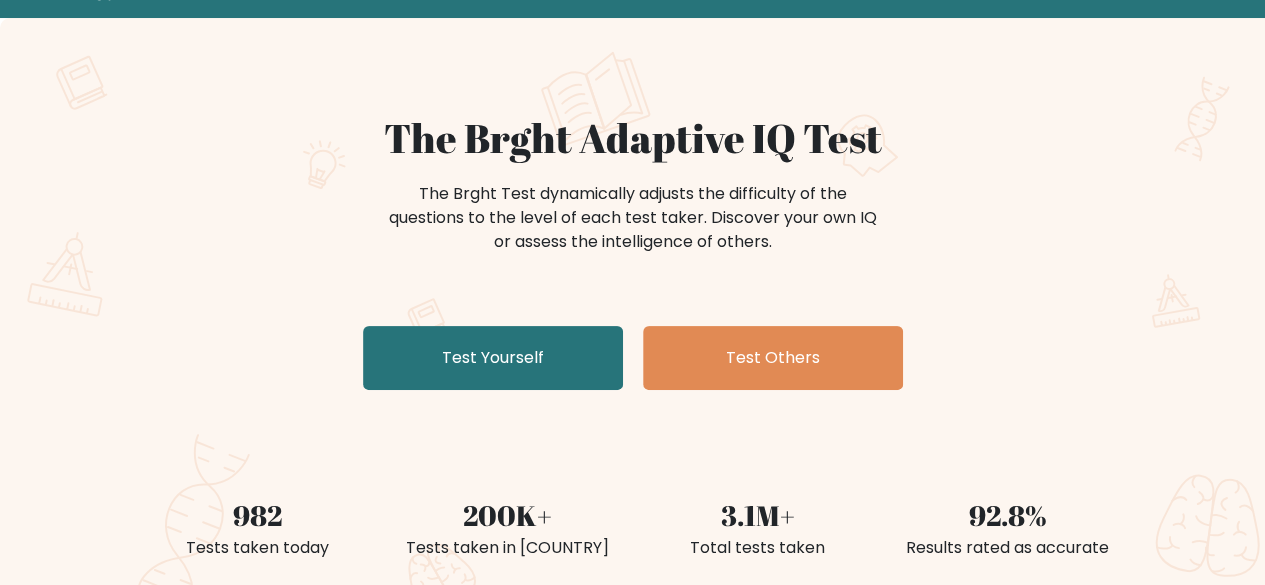 click on "Test Yourself" at bounding box center (493, 358) 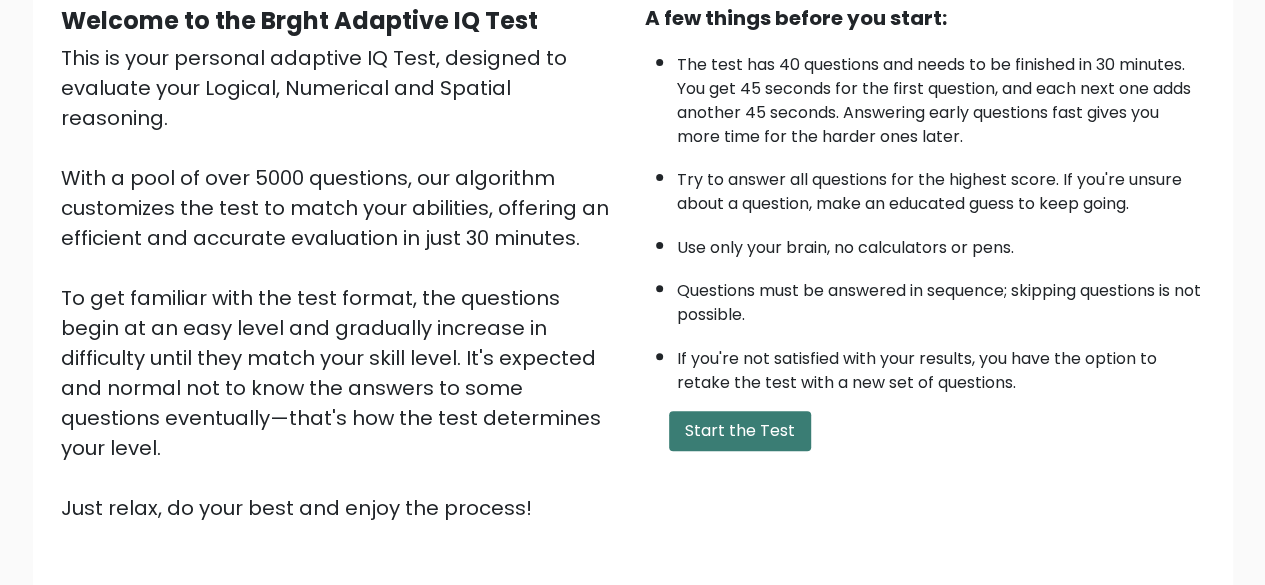 scroll, scrollTop: 200, scrollLeft: 0, axis: vertical 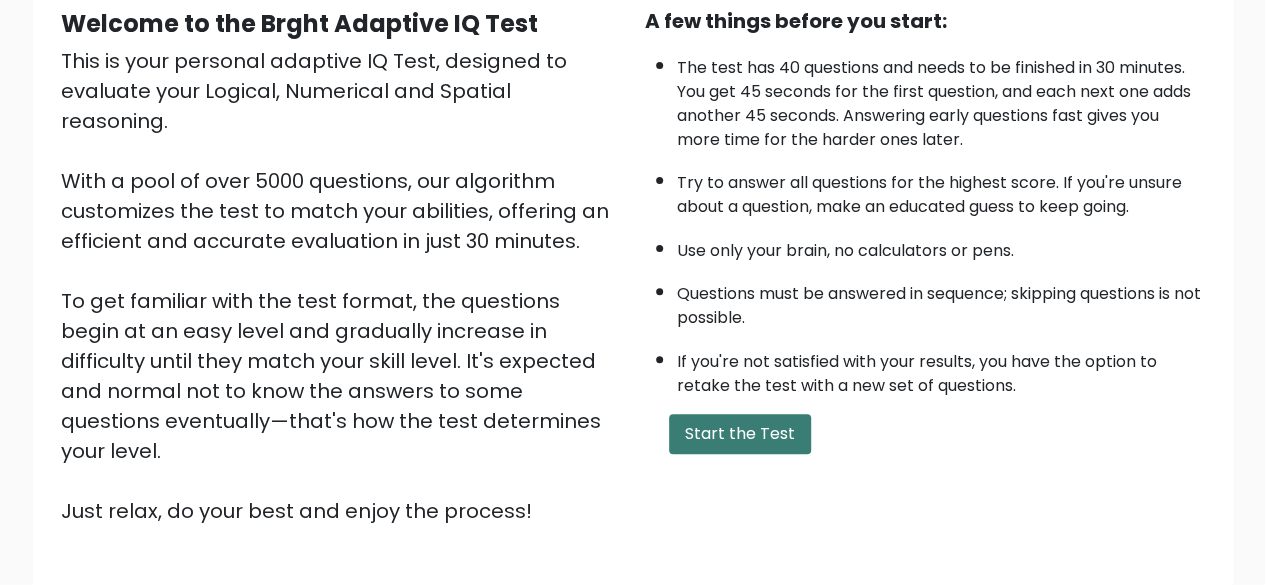 click on "Start the Test" at bounding box center (740, 434) 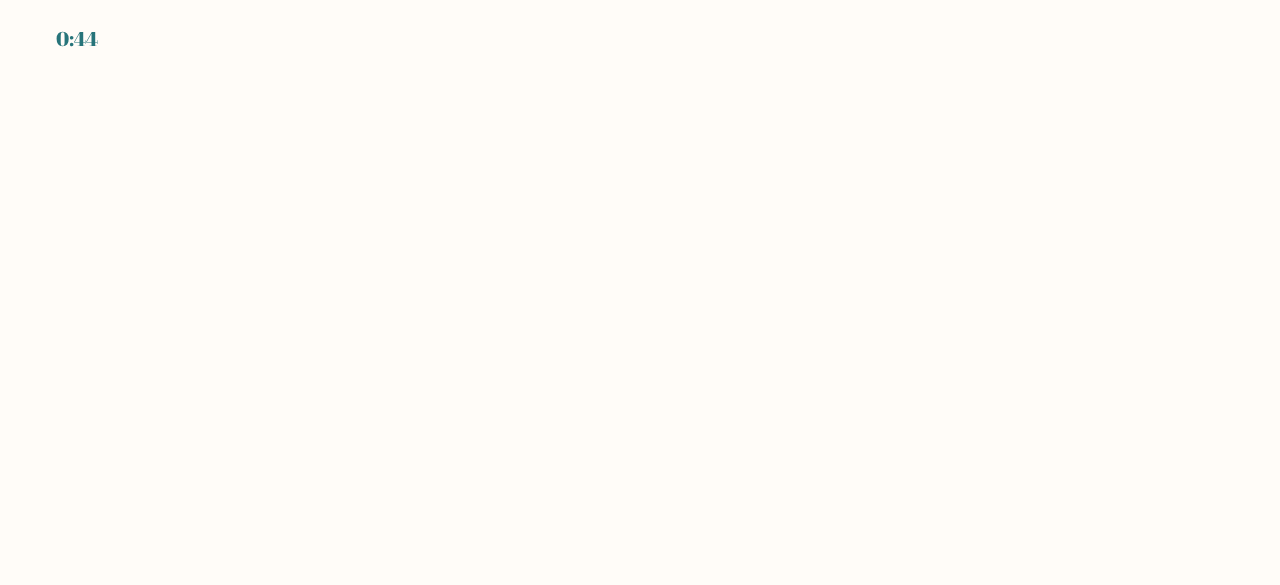 scroll, scrollTop: 0, scrollLeft: 0, axis: both 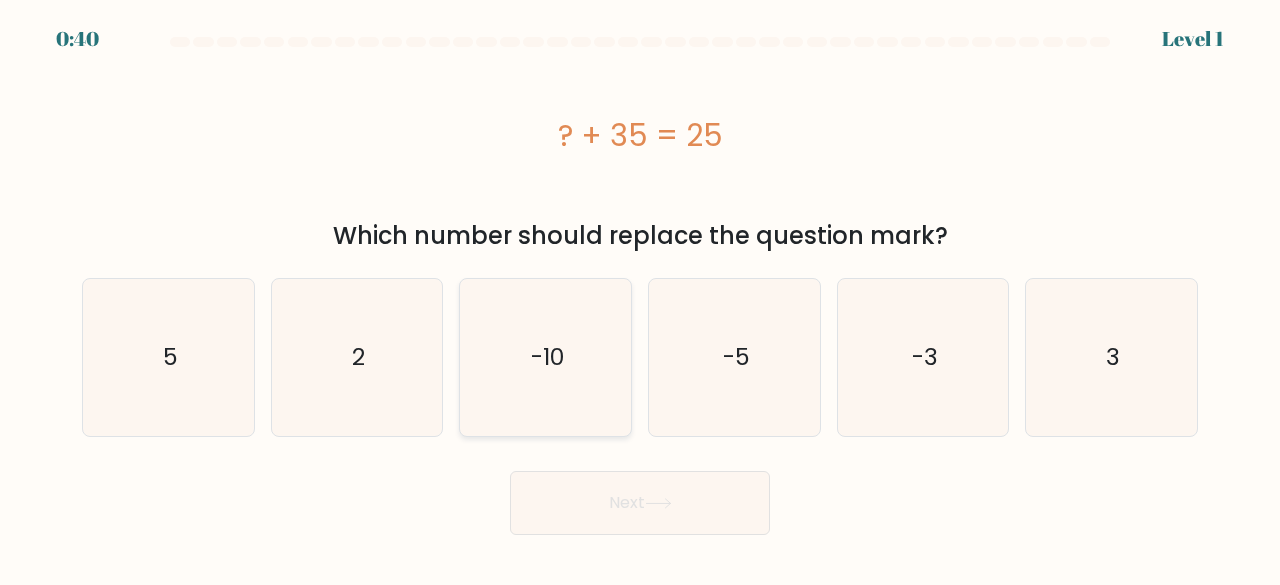 click on "-10" 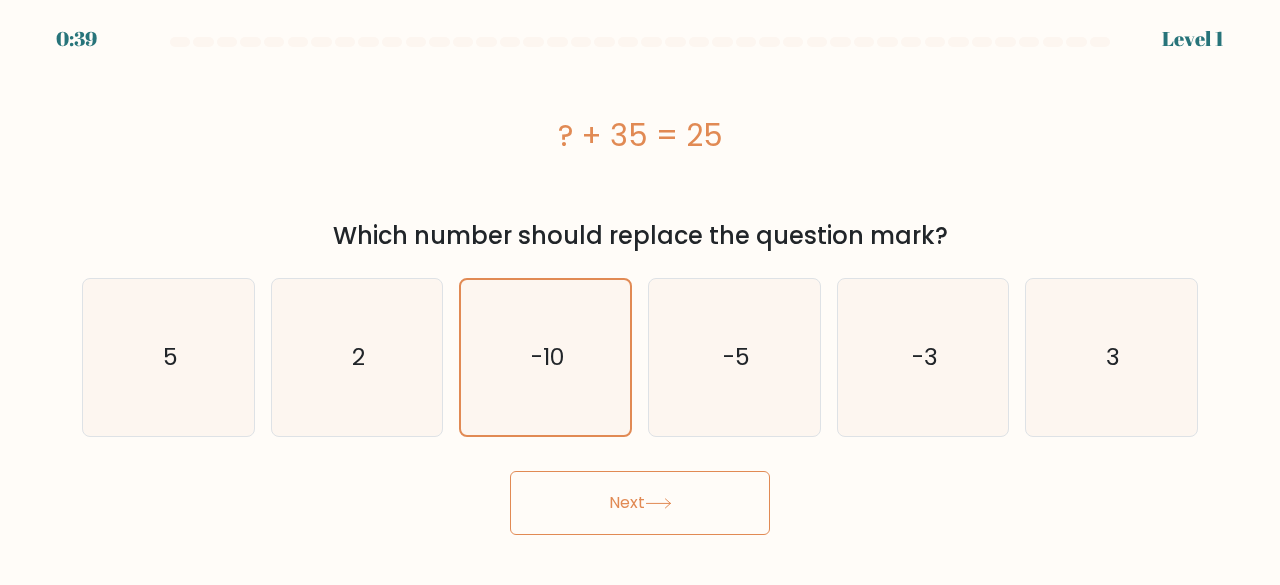 click on "Next" at bounding box center (640, 503) 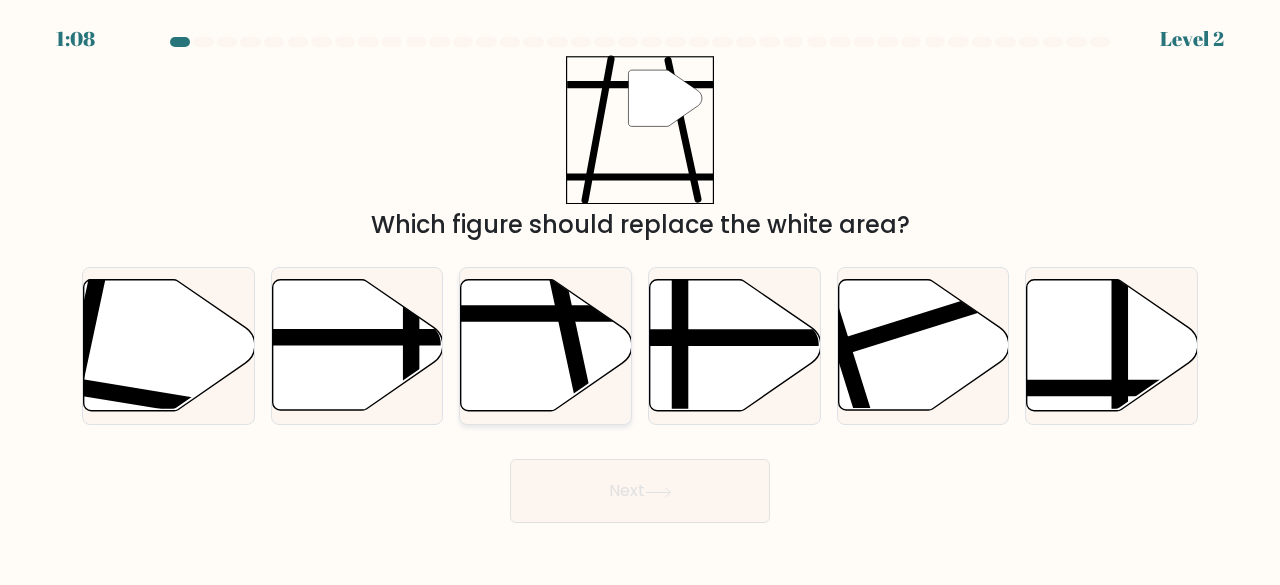 click 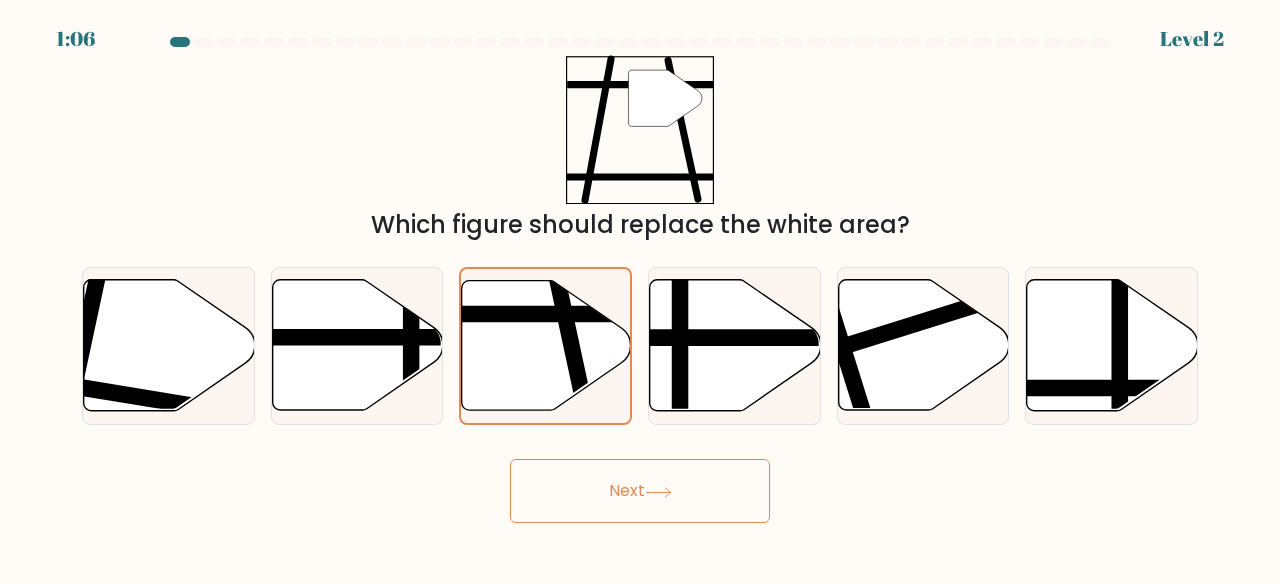 click on "Next" at bounding box center [640, 491] 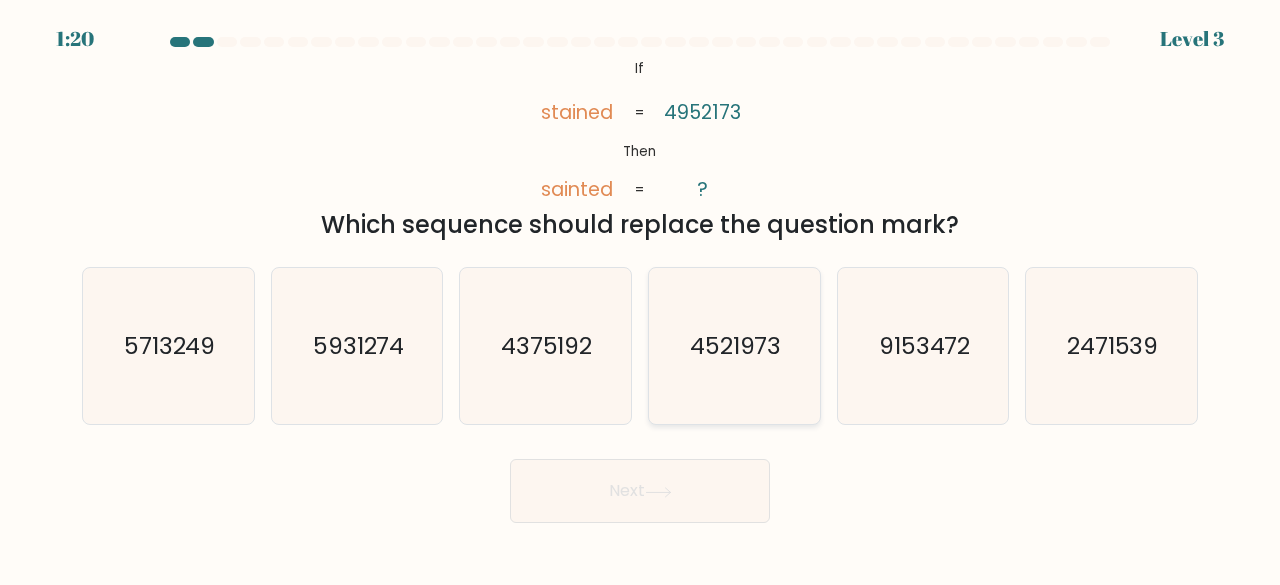 click on "4521973" 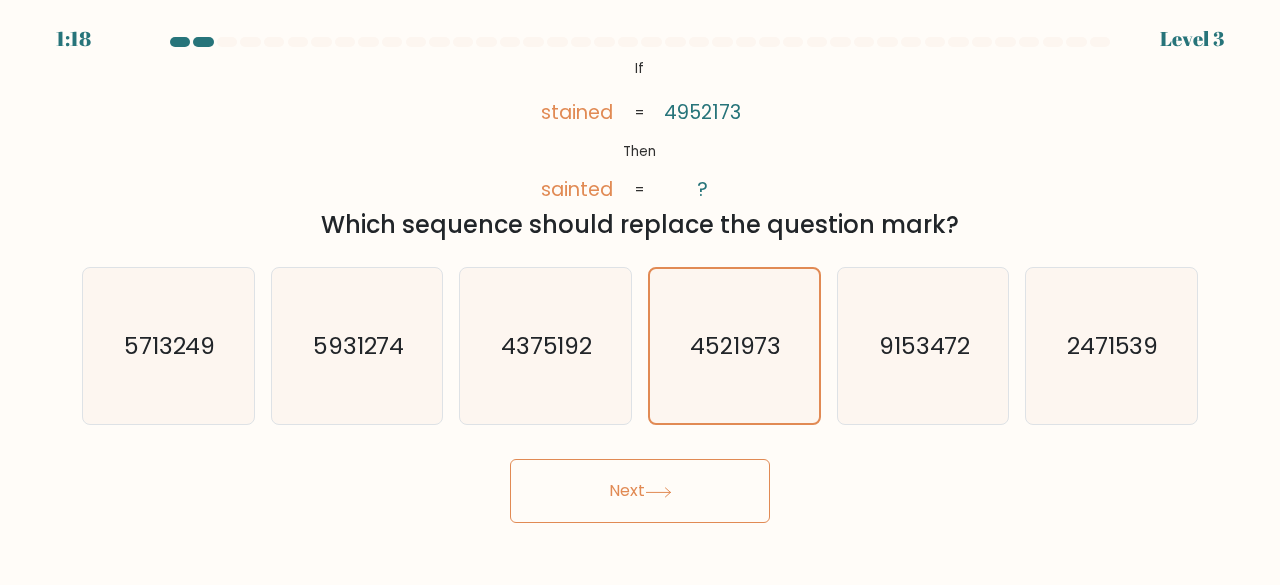 click on "Next" at bounding box center (640, 491) 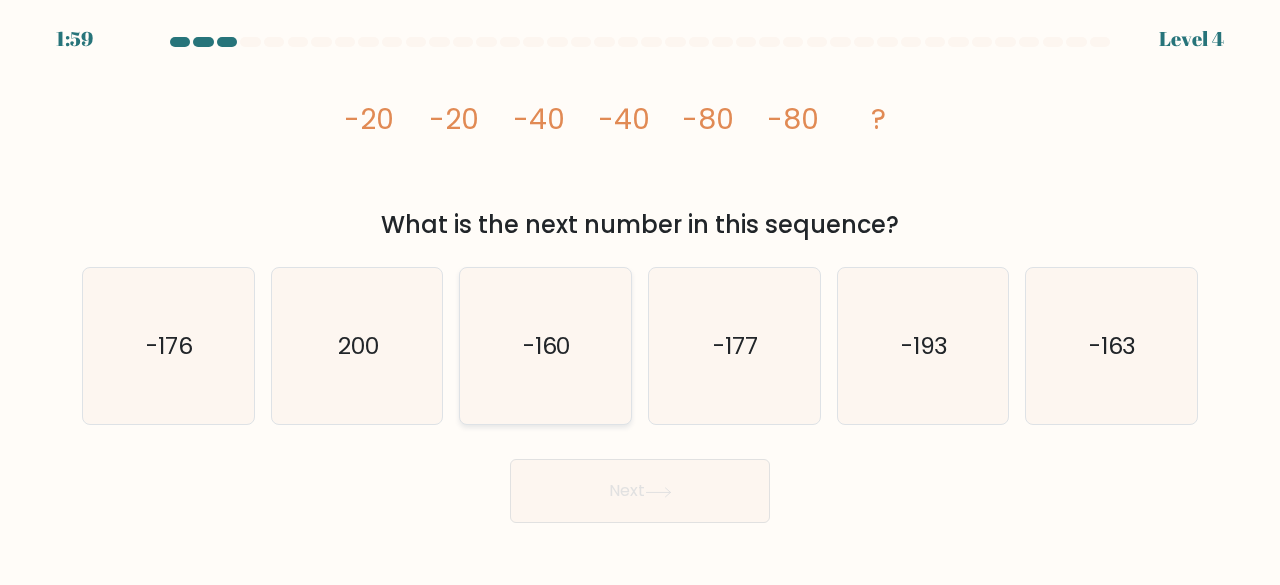 click on "-160" 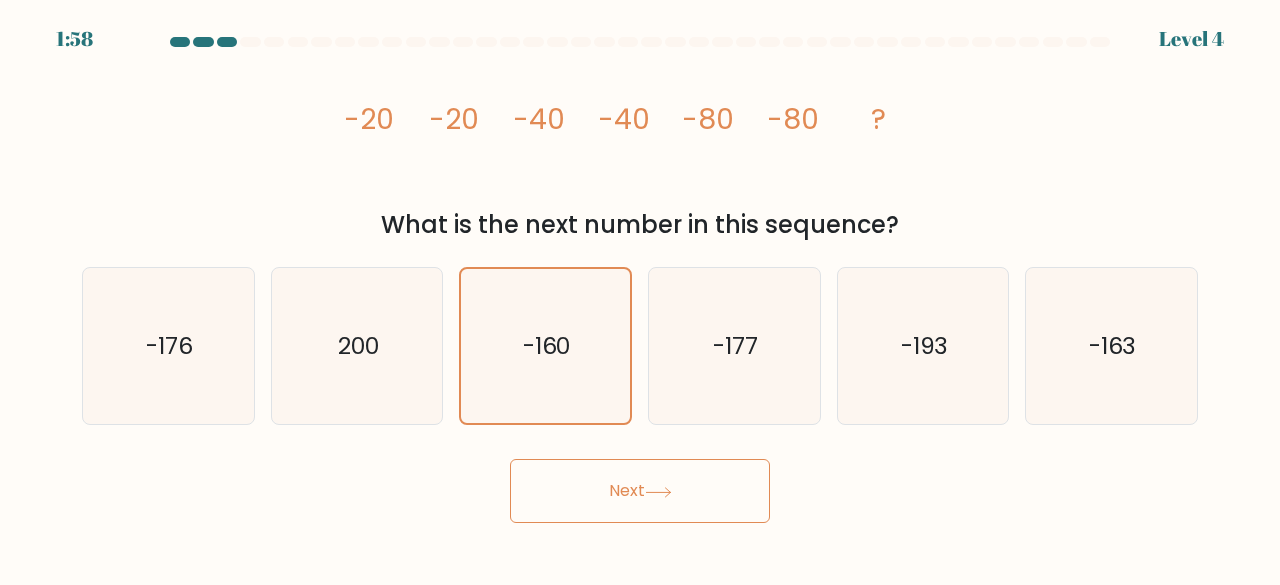 click on "Next" at bounding box center (640, 491) 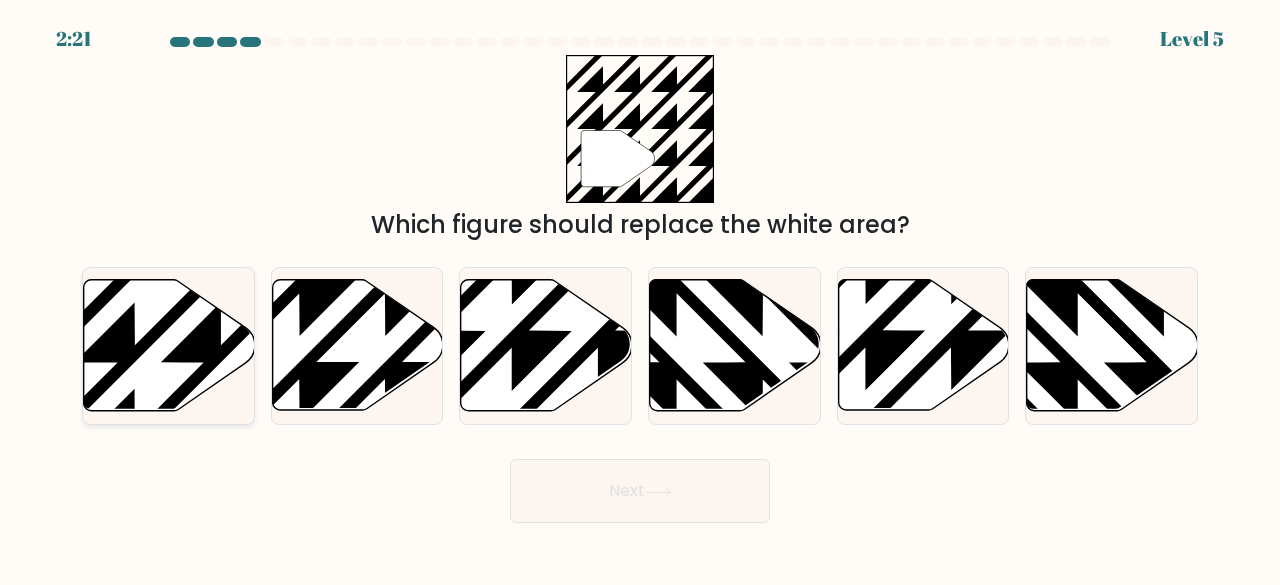 click 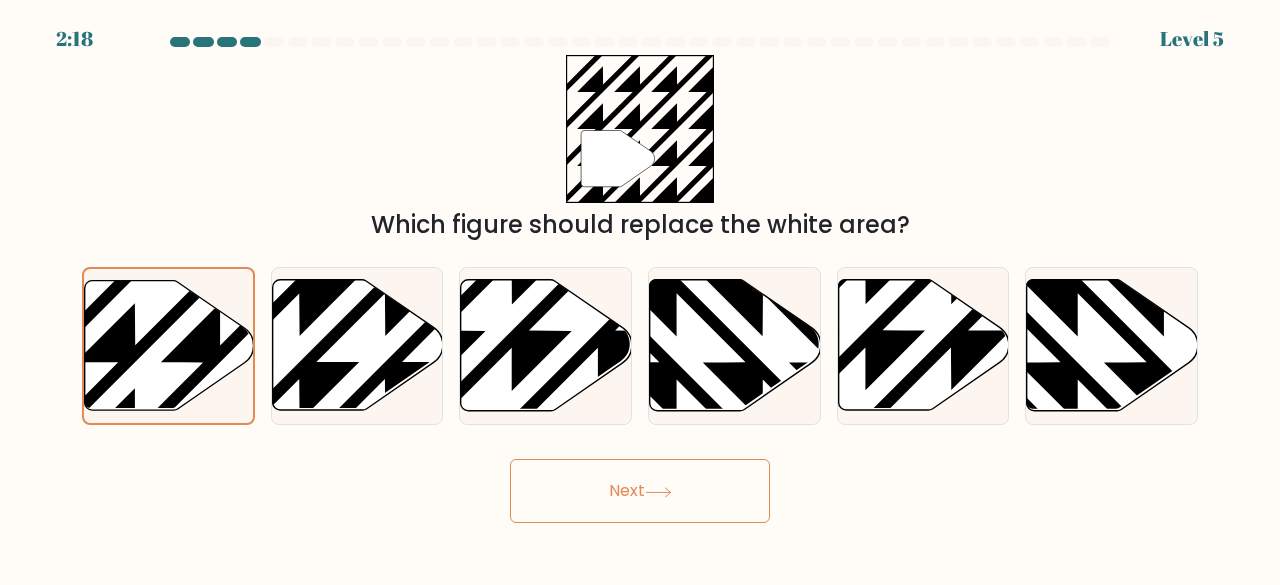 click on "Next" at bounding box center [640, 491] 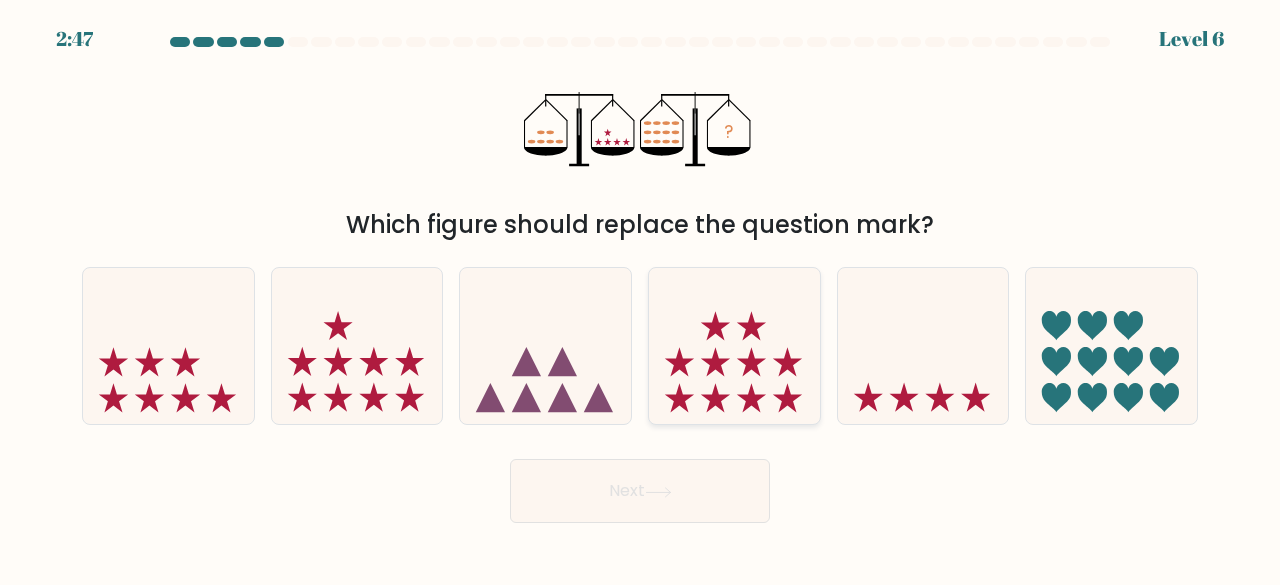 click 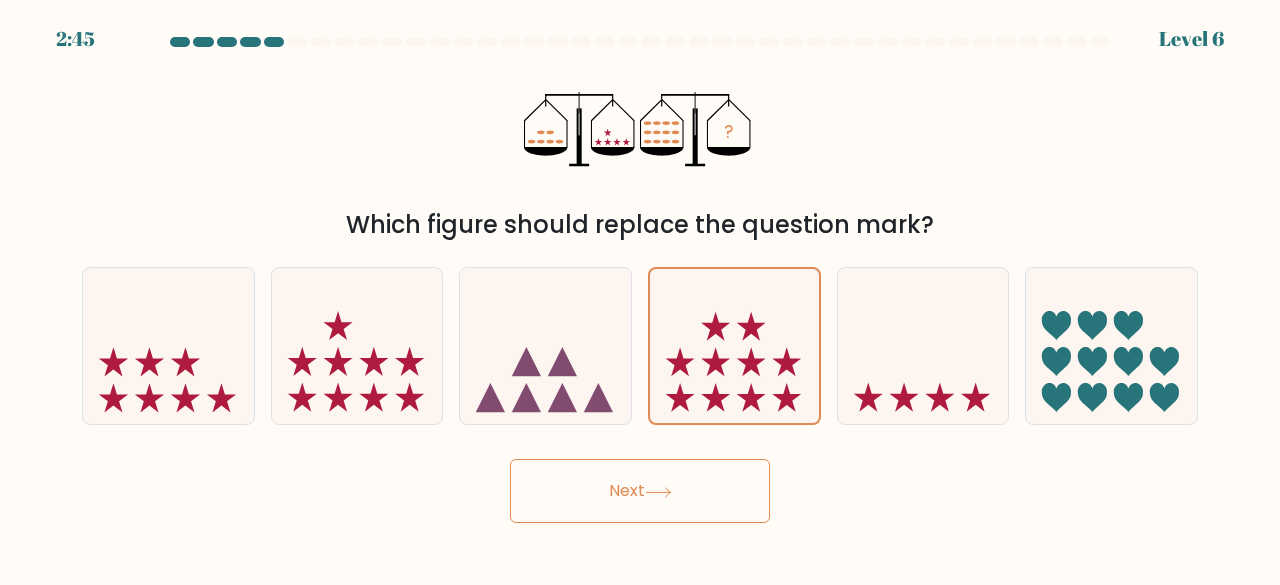 click on "Next" at bounding box center [640, 491] 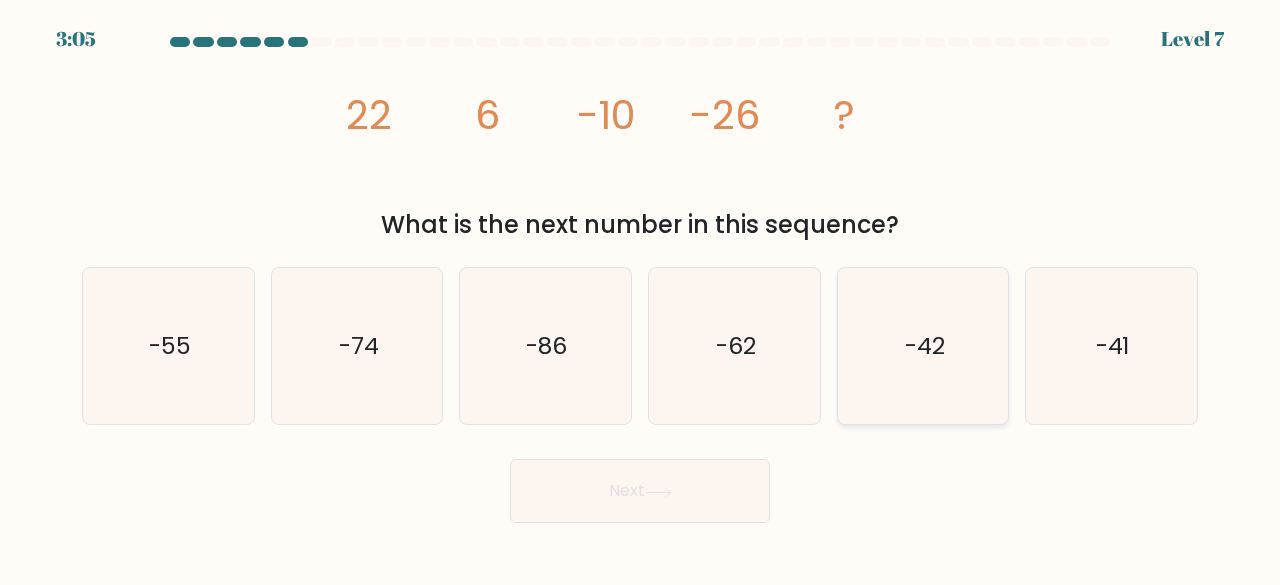 click on "-42" 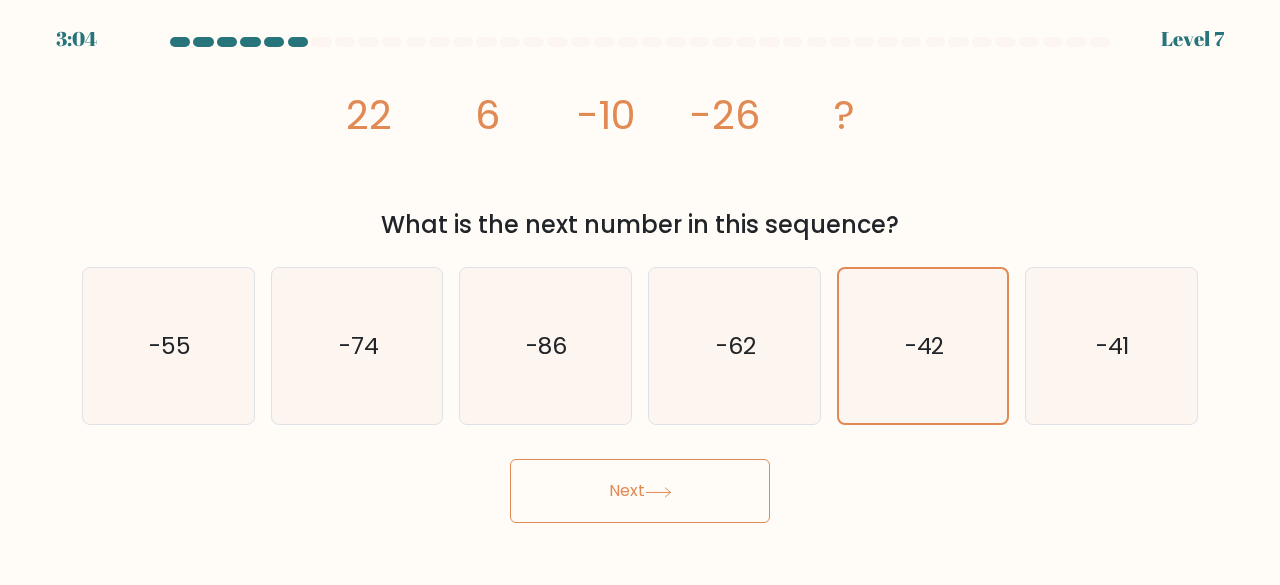 click on "Next" at bounding box center [640, 491] 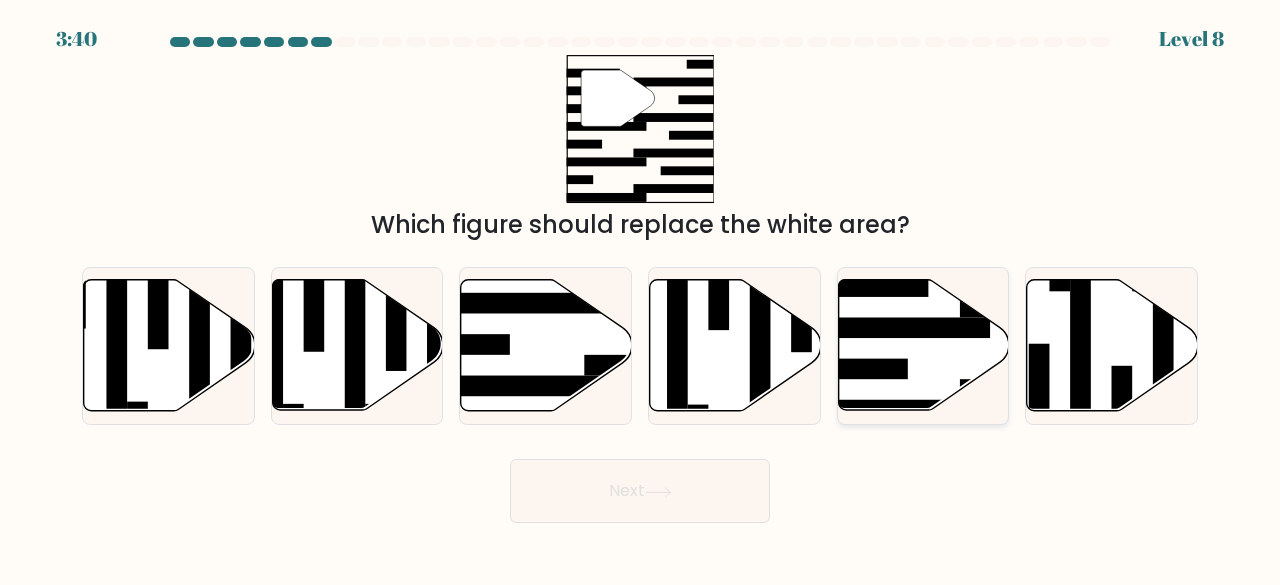 click 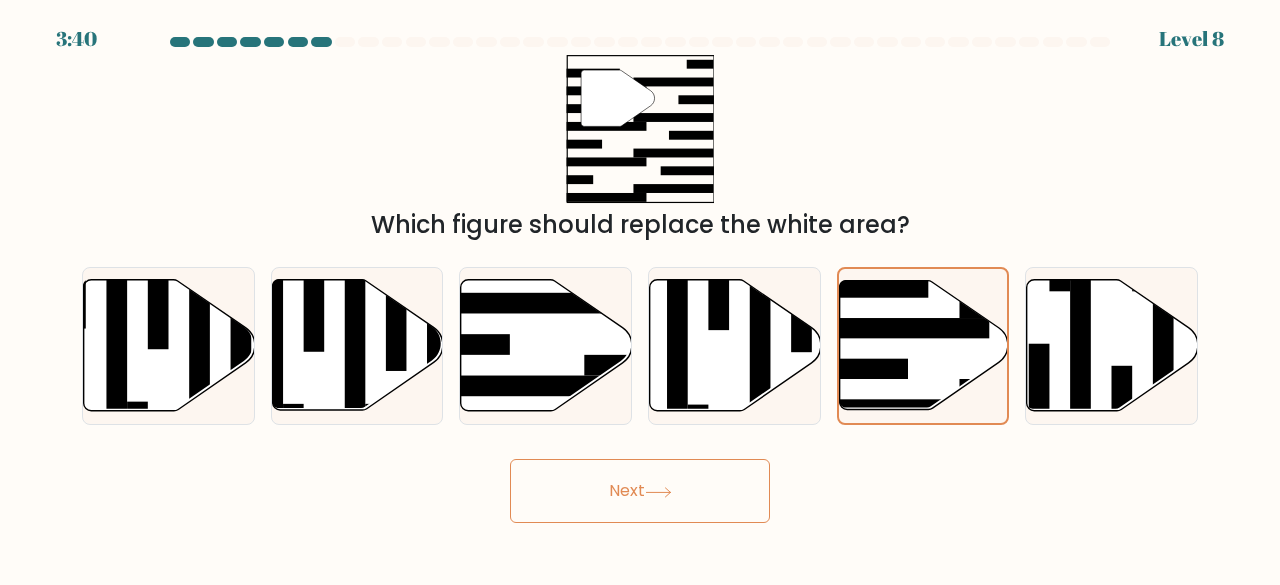 click on "Next" at bounding box center (640, 491) 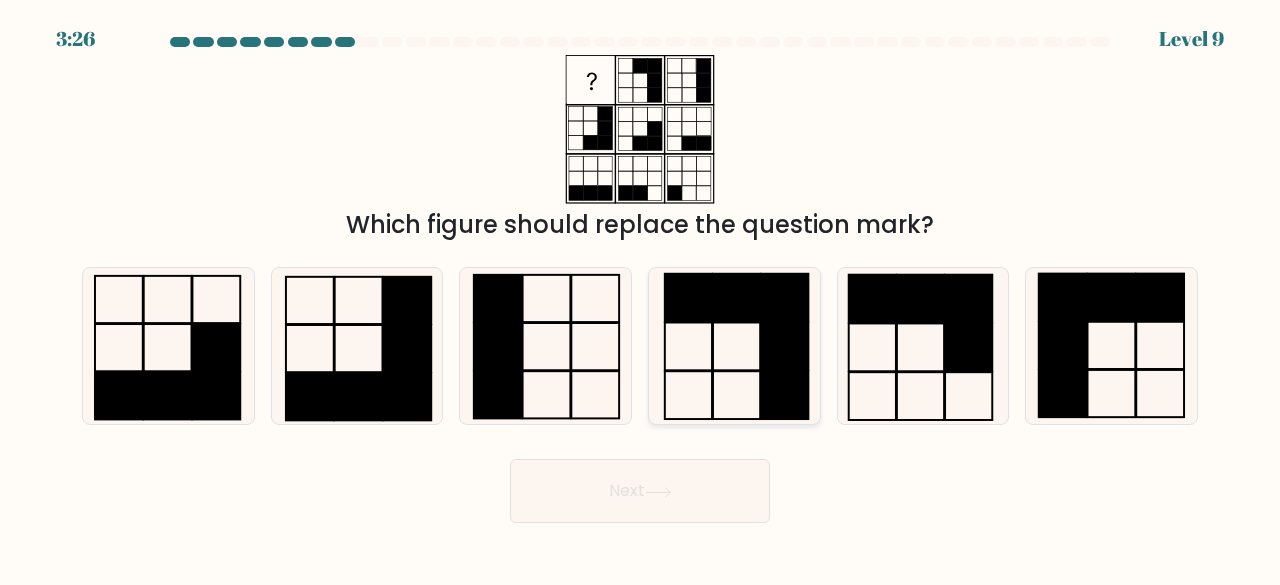 click 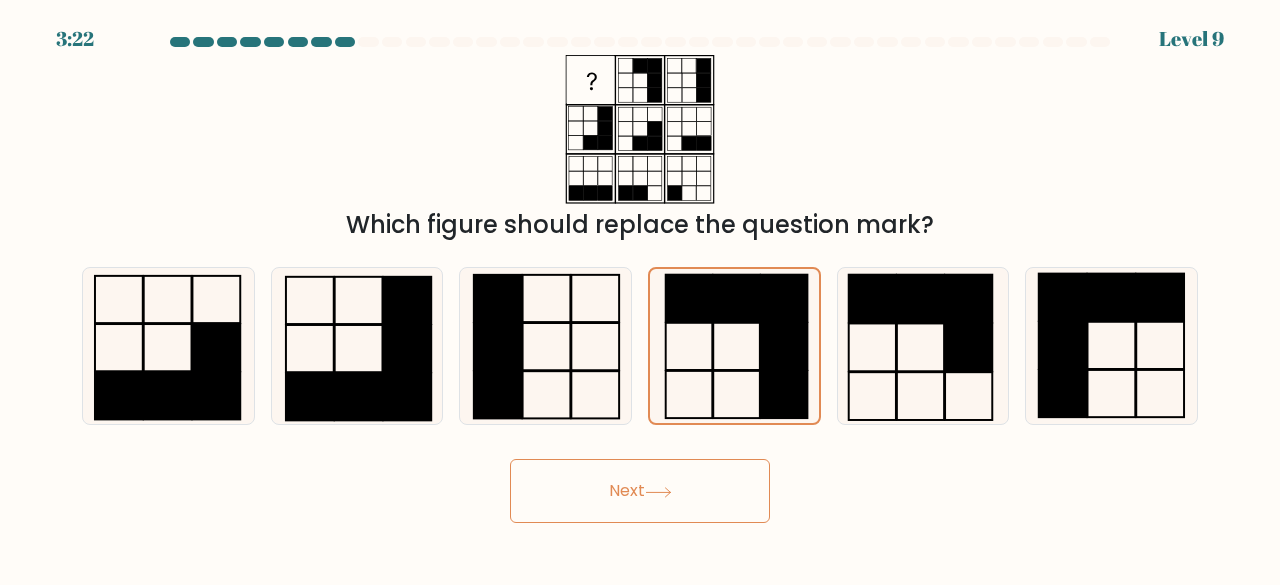 click on "Next" at bounding box center (640, 491) 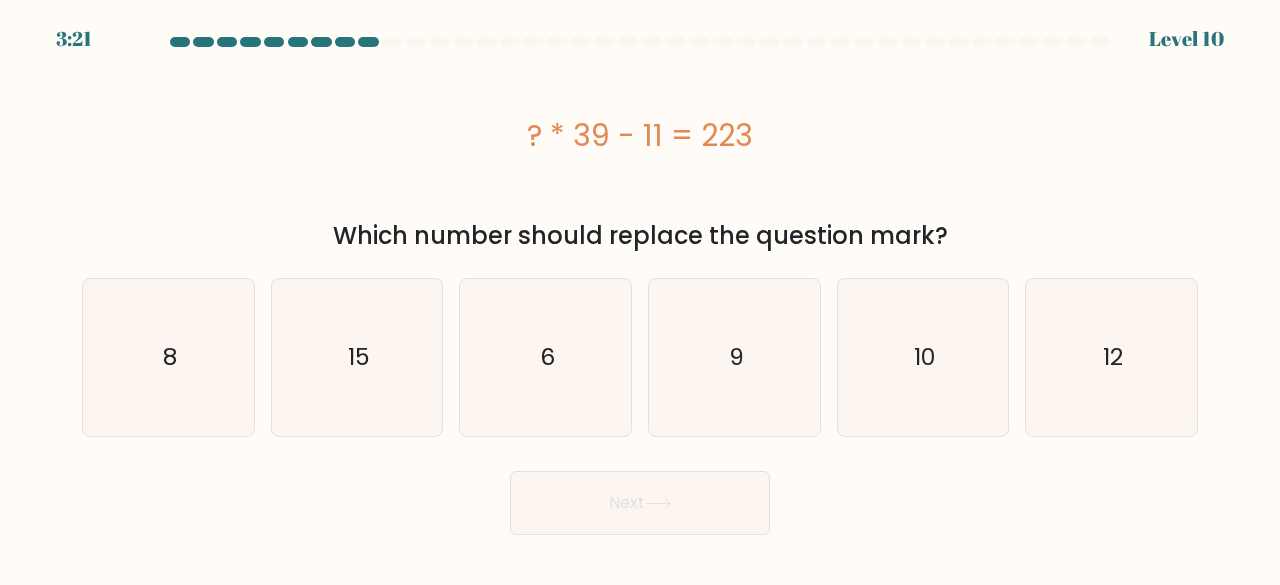 click 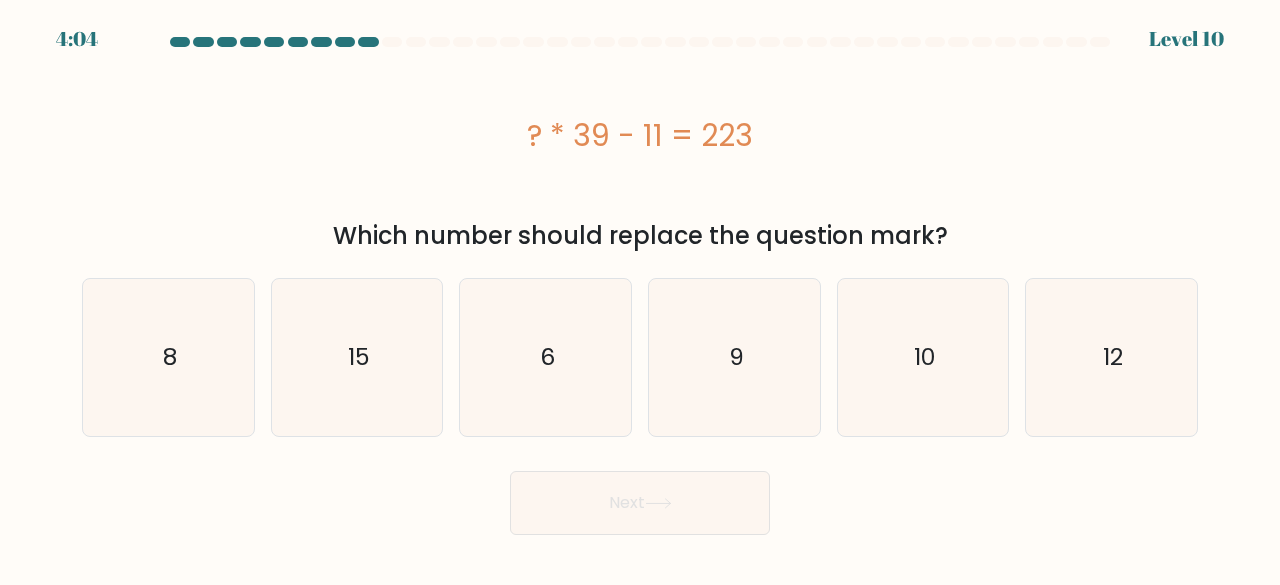 click on "Next" at bounding box center (640, 498) 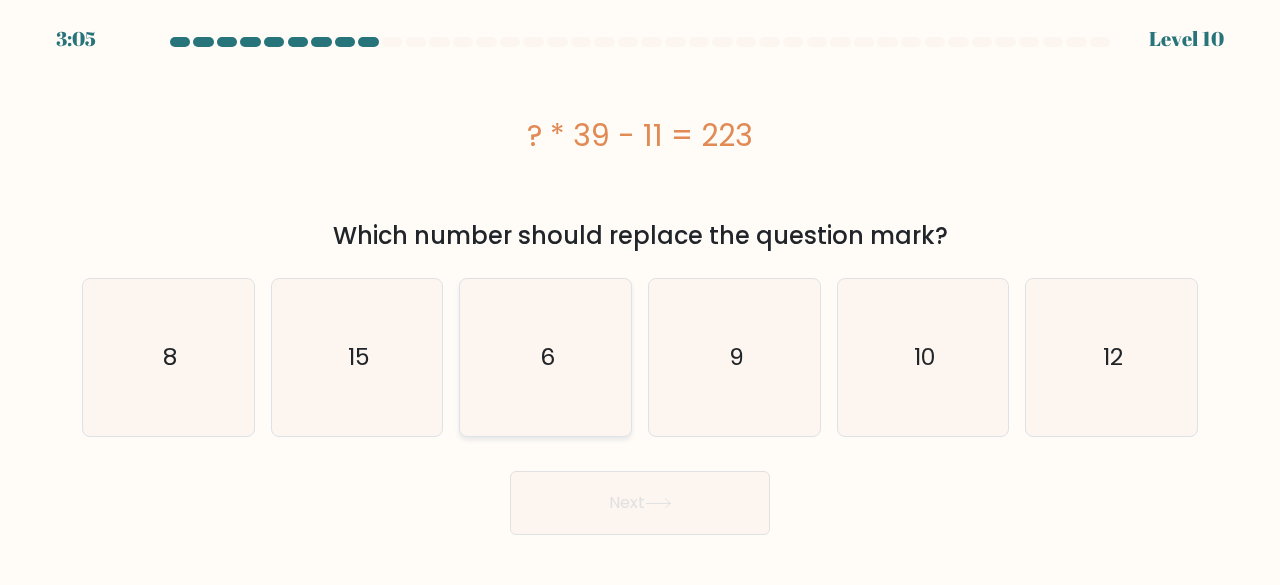 click on "6" 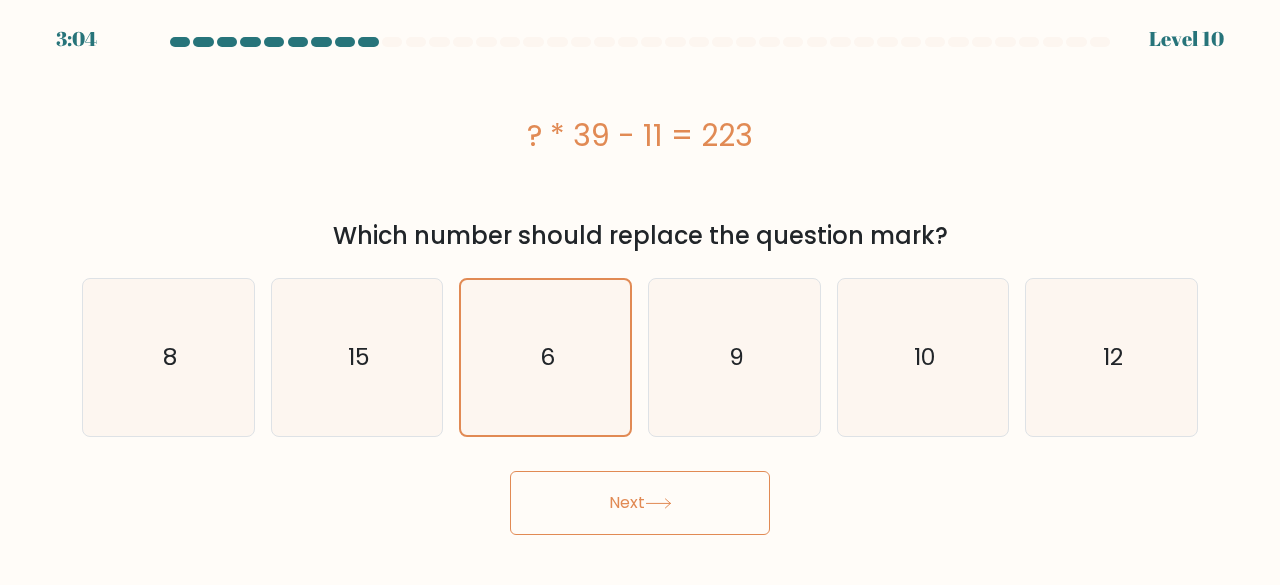 click on "Next" at bounding box center (640, 503) 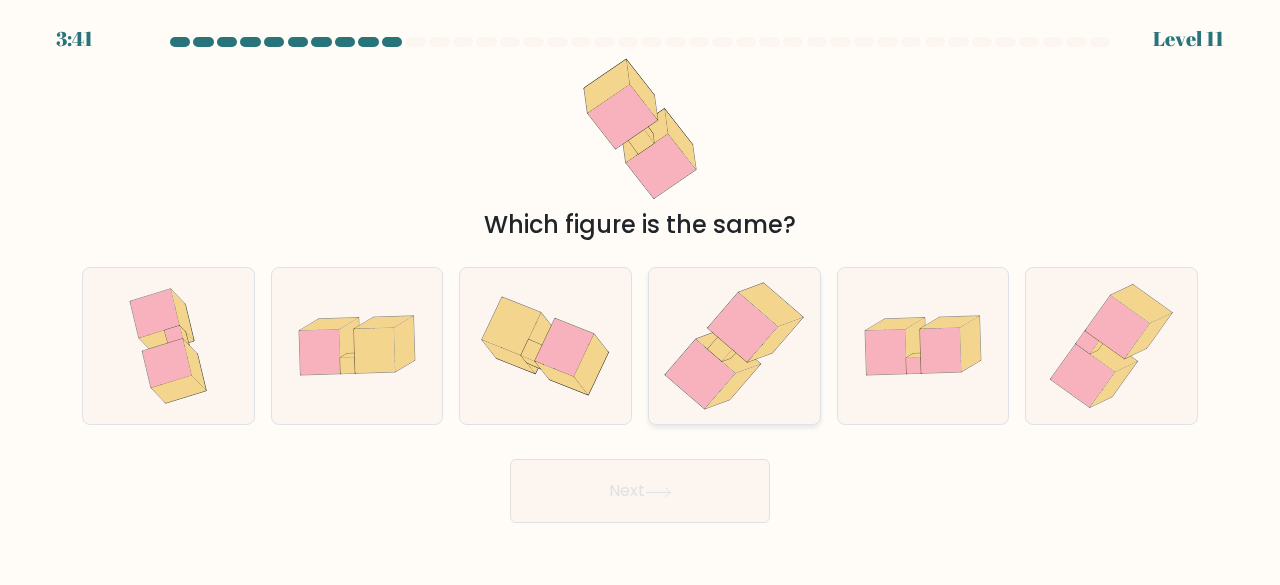 click 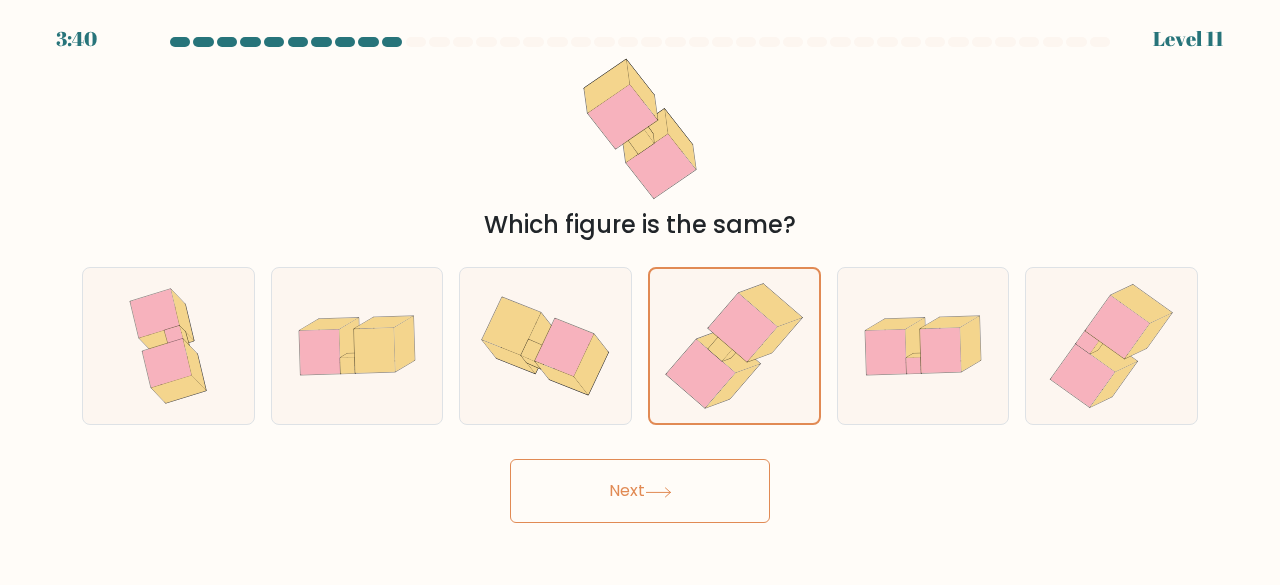 click on "Next" at bounding box center (640, 491) 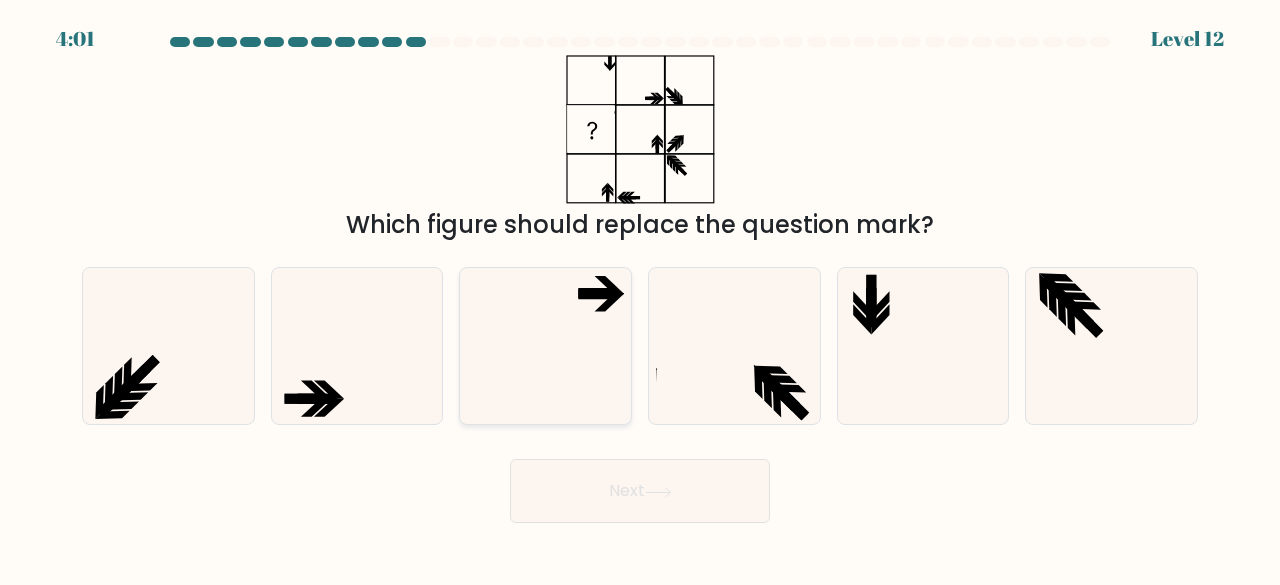 click 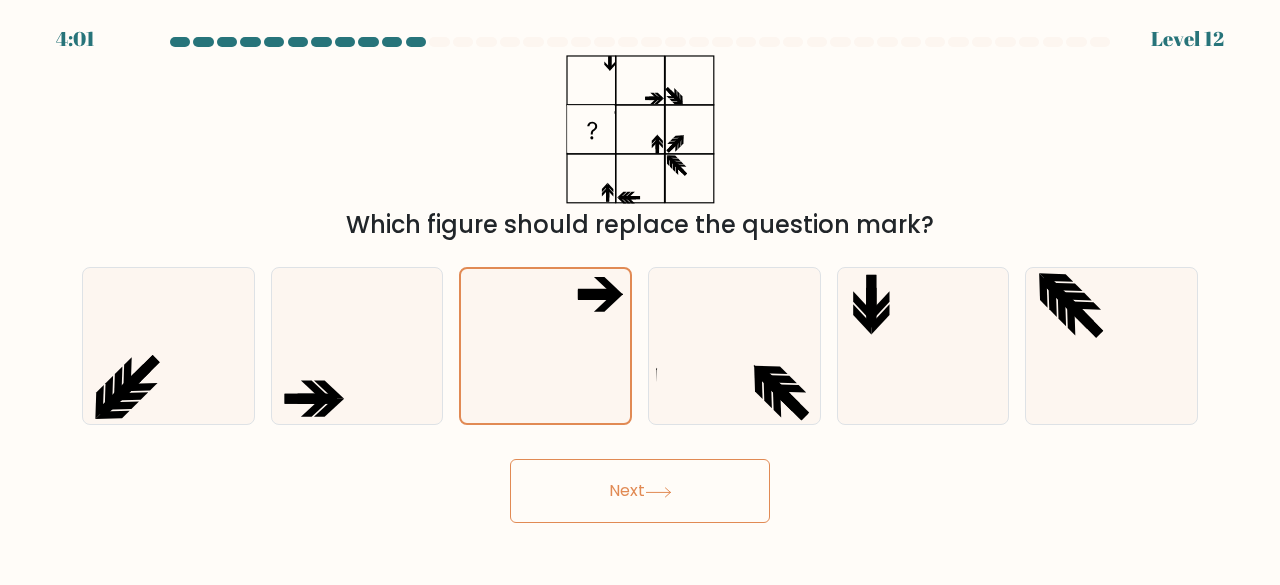 click on "Next" at bounding box center (640, 491) 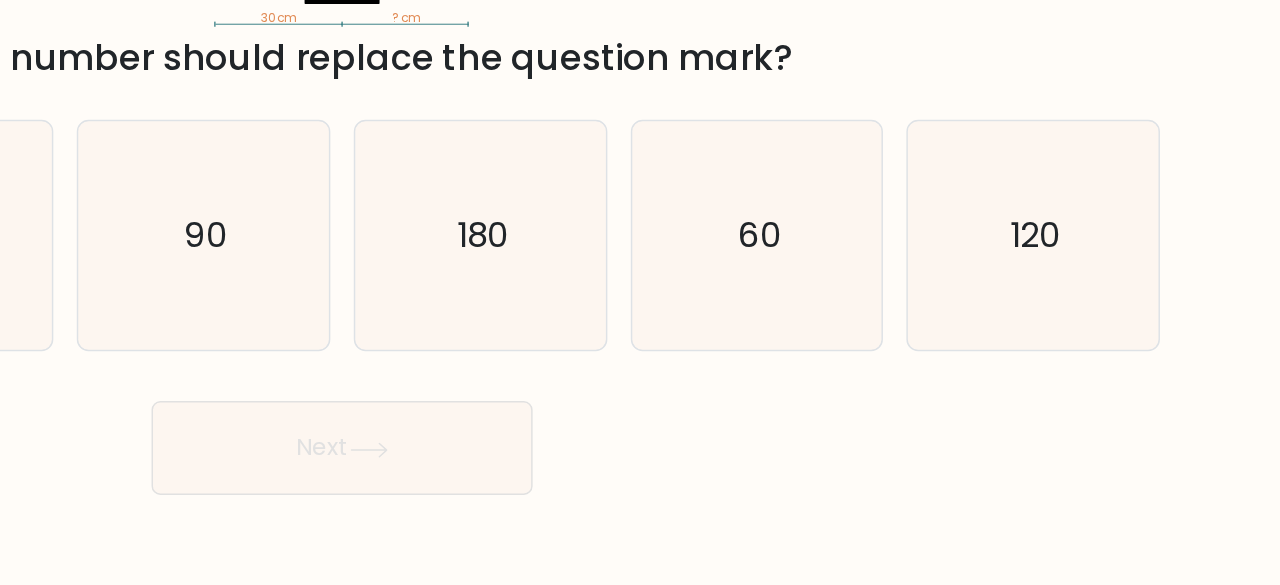 scroll, scrollTop: 0, scrollLeft: 0, axis: both 